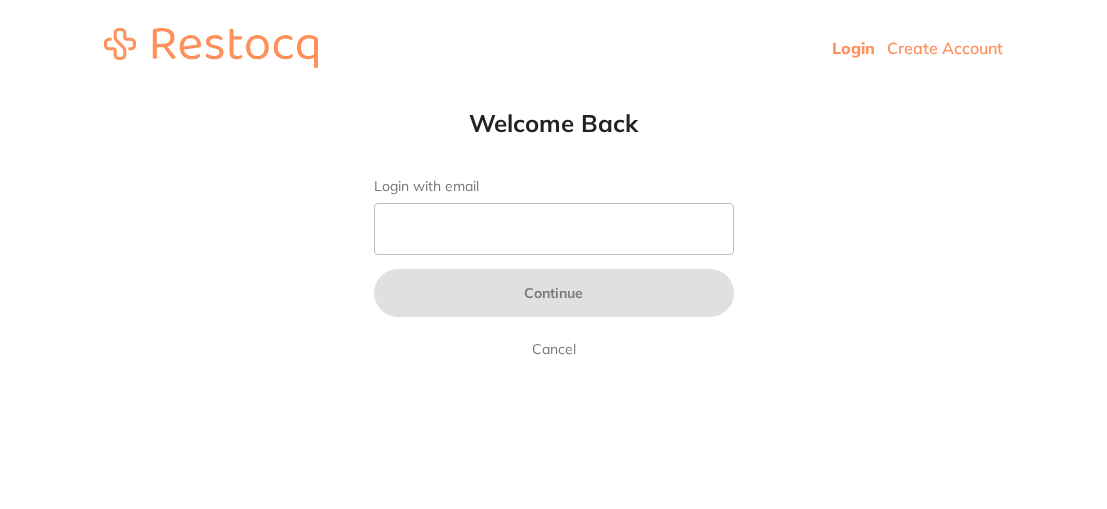 scroll, scrollTop: 0, scrollLeft: 0, axis: both 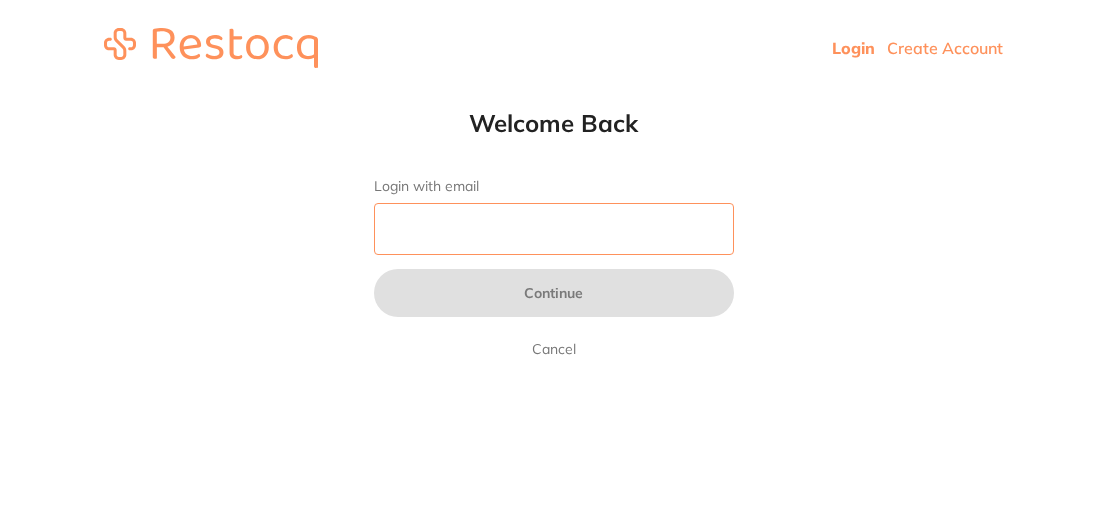 click on "Login with email" at bounding box center (554, 229) 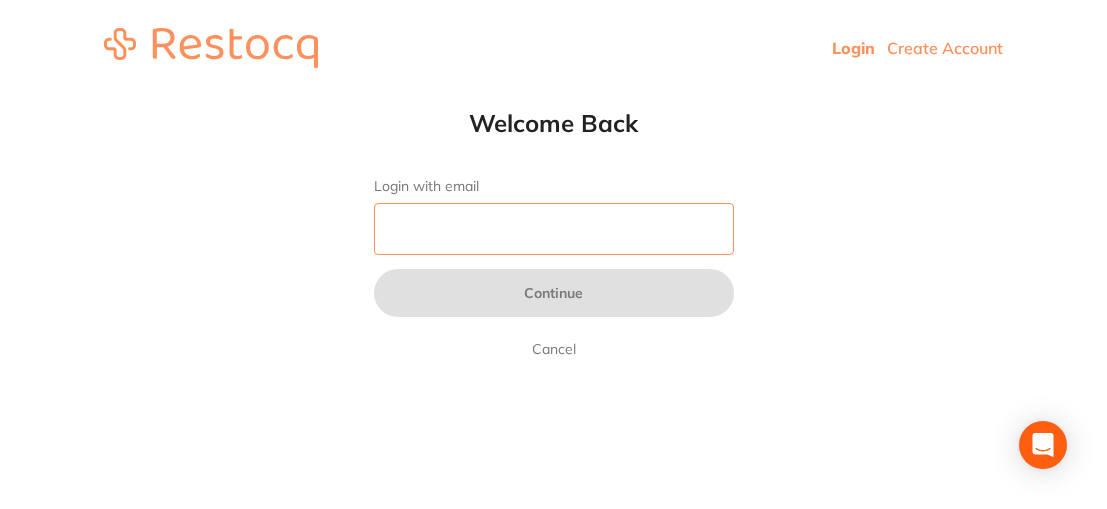 type on "[EMAIL]" 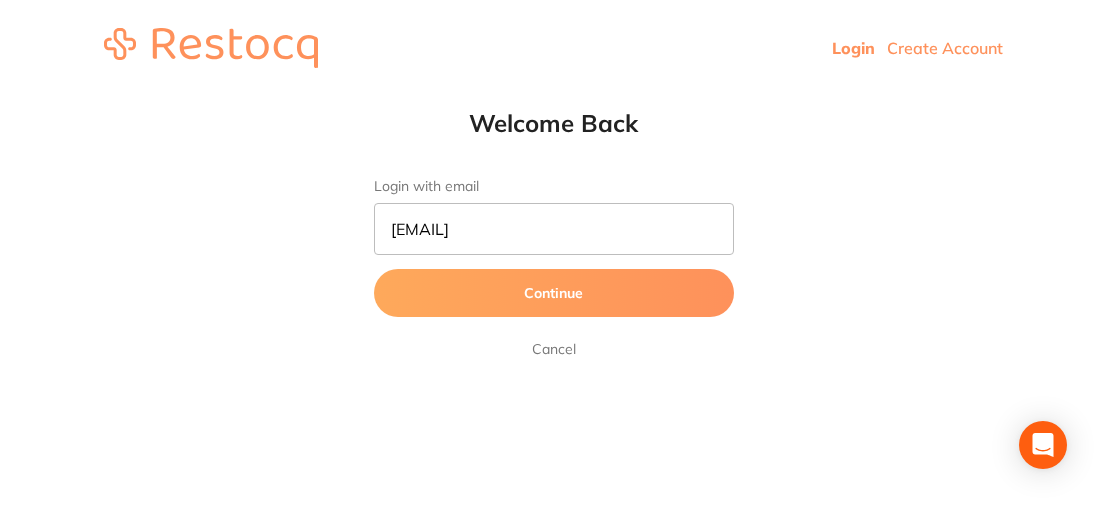 click on "Continue" at bounding box center [554, 293] 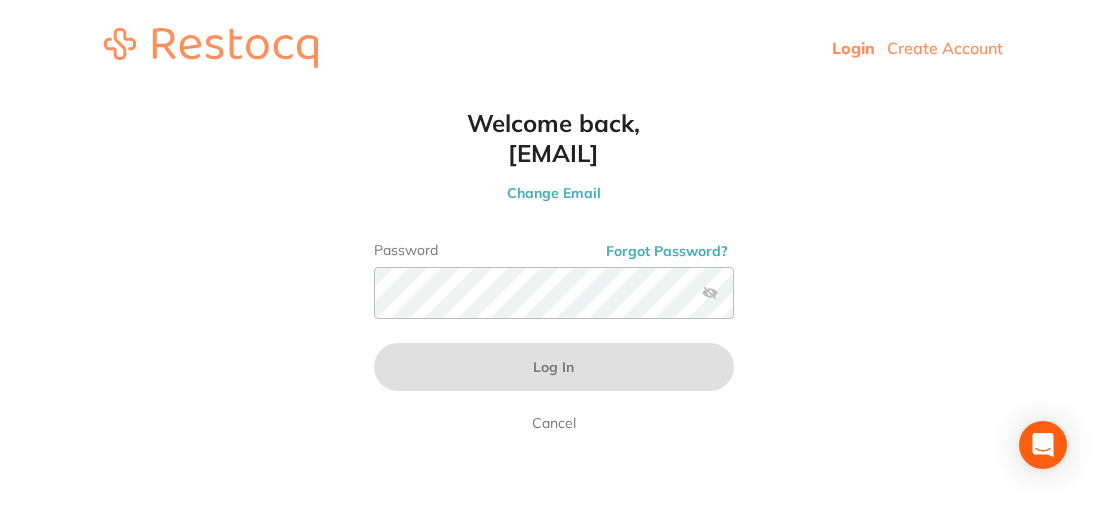 click at bounding box center [710, 293] 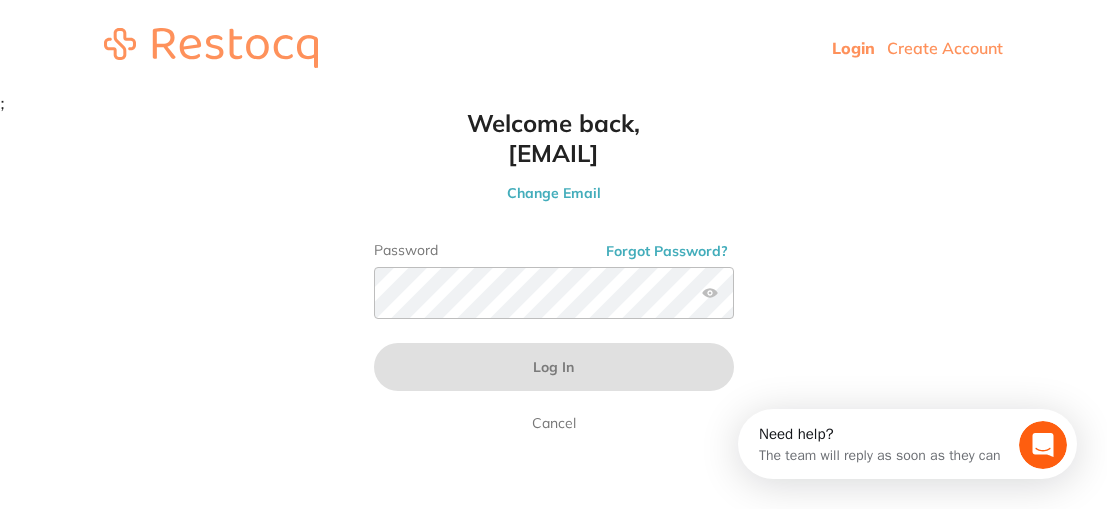 scroll, scrollTop: 0, scrollLeft: 0, axis: both 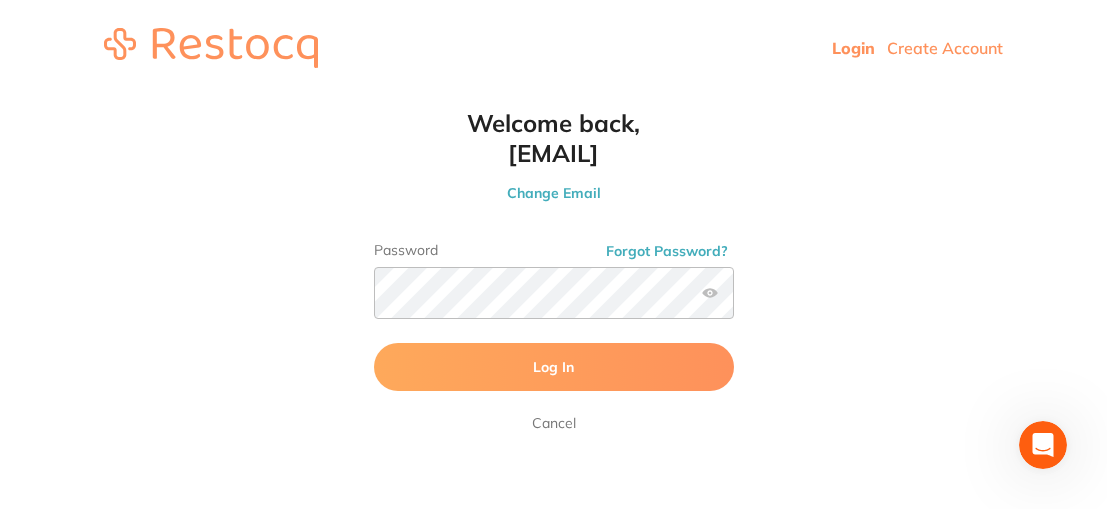 click on "Log In" at bounding box center [554, 367] 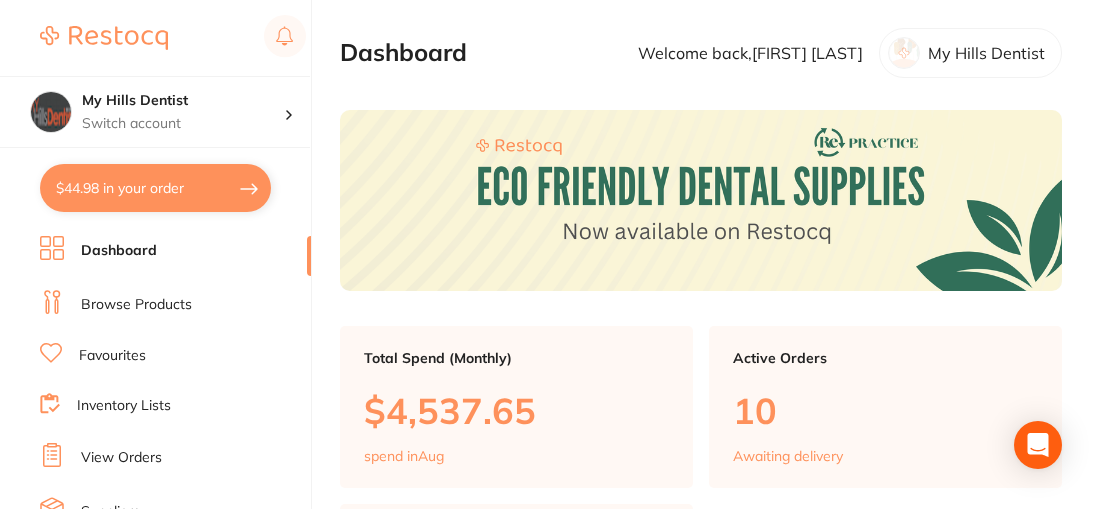 click on "$44.98 in your order" at bounding box center (155, 188) 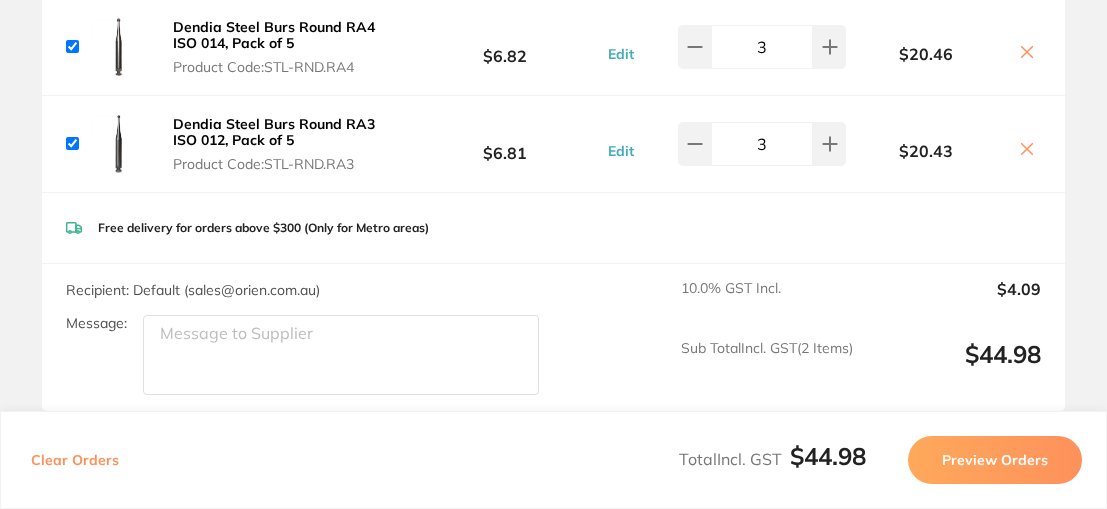 scroll, scrollTop: 244, scrollLeft: 0, axis: vertical 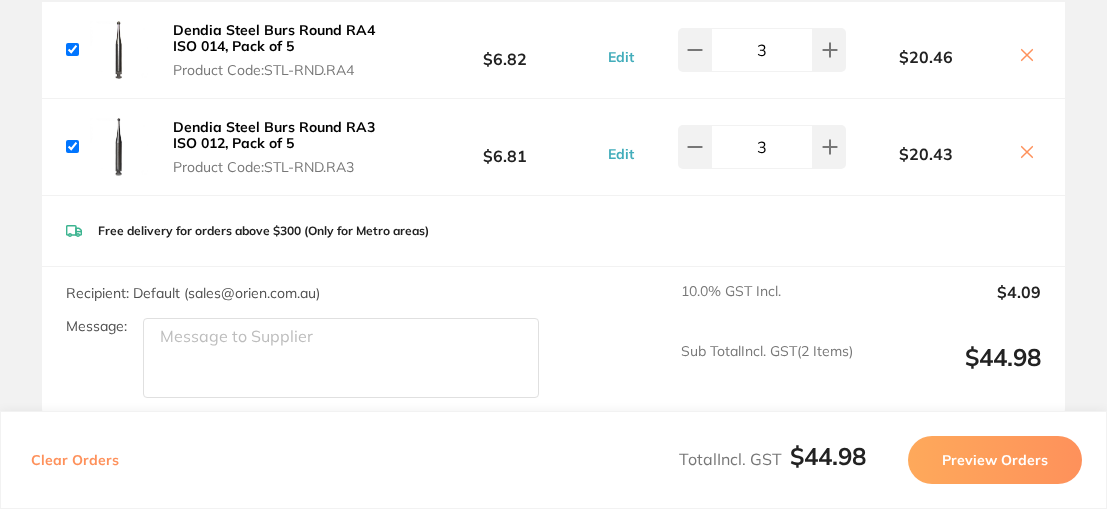 click 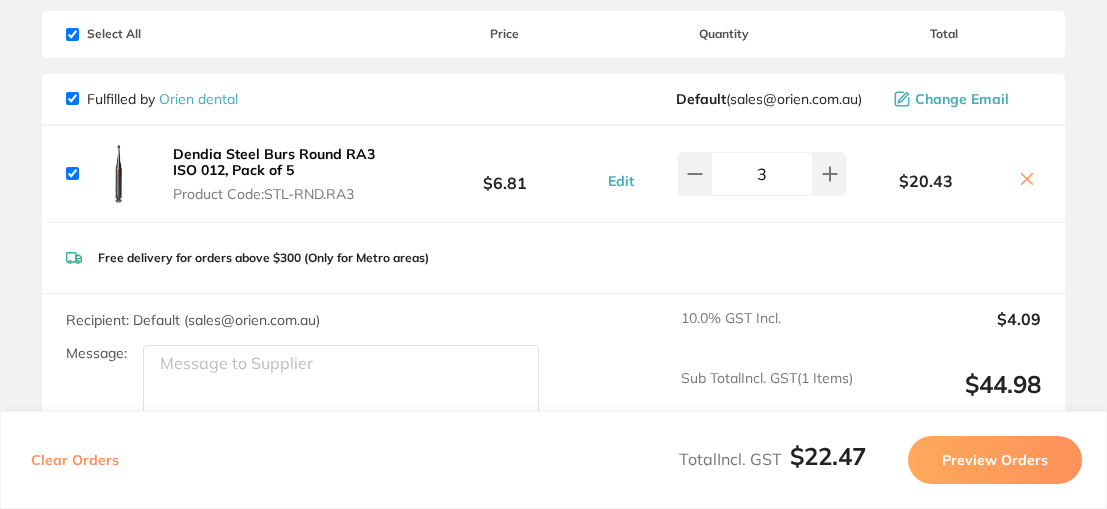 scroll, scrollTop: 200, scrollLeft: 0, axis: vertical 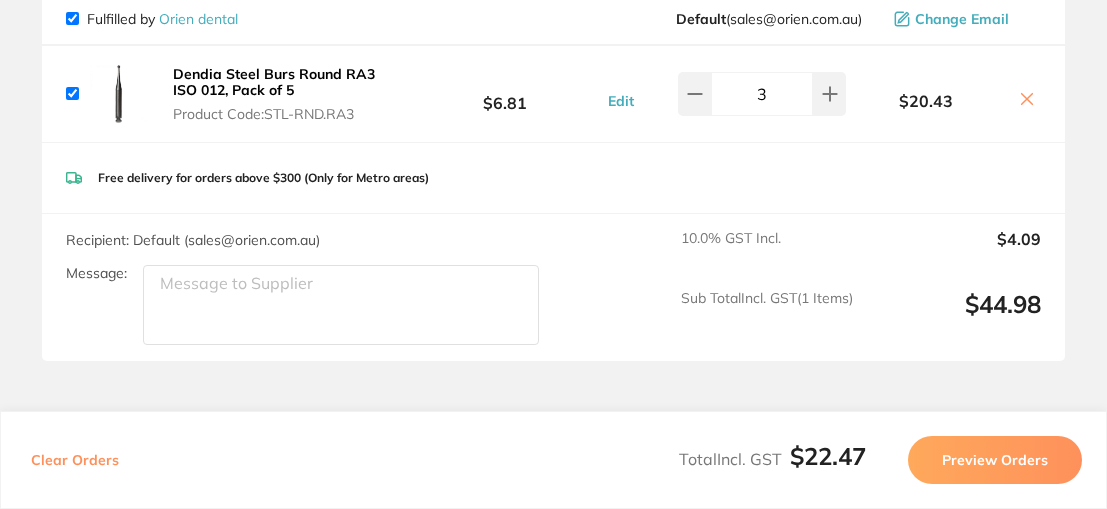 click 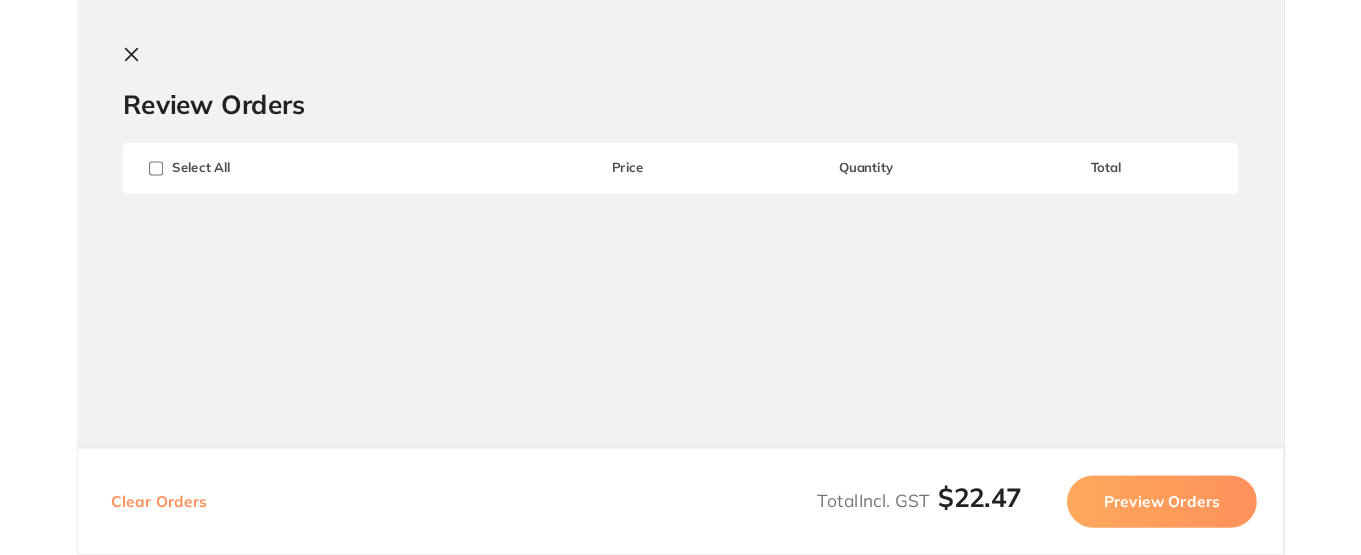 scroll, scrollTop: 0, scrollLeft: 0, axis: both 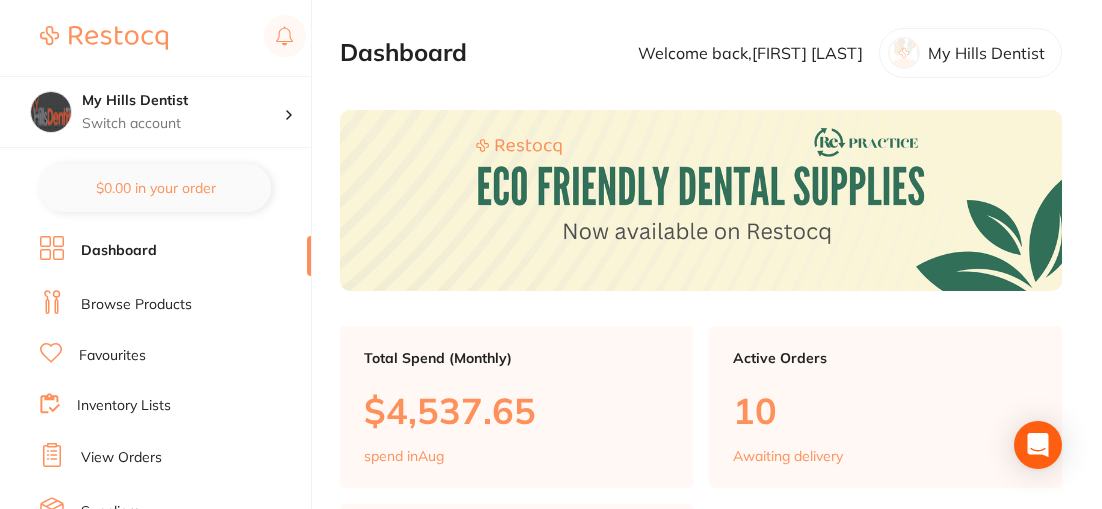 click on "Browse Products" at bounding box center [136, 305] 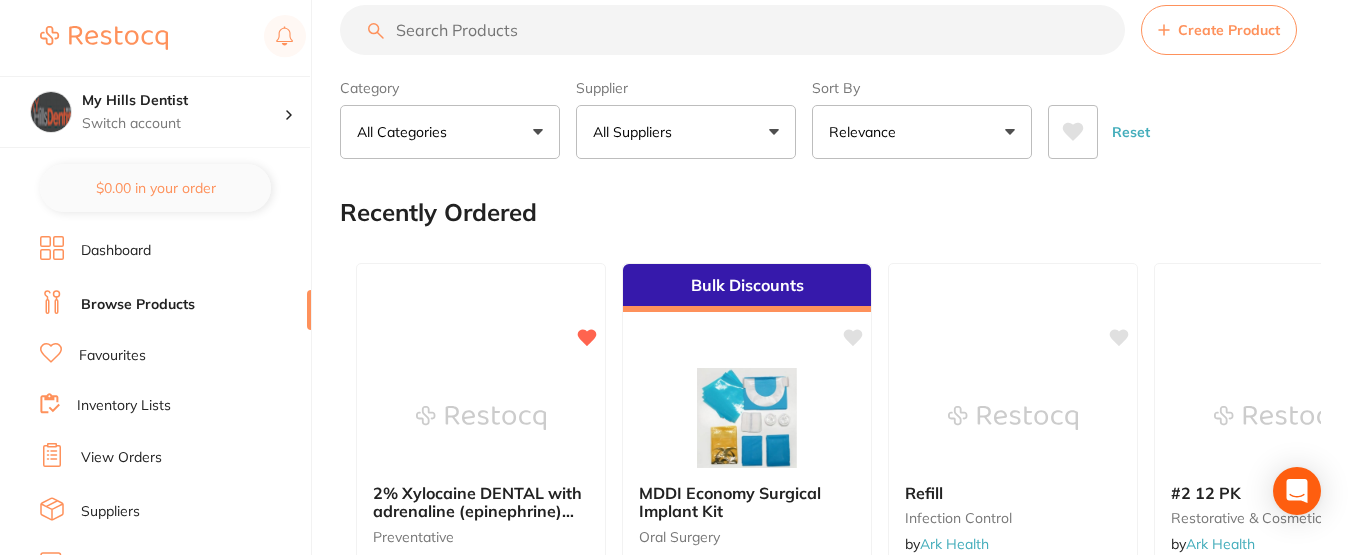 scroll, scrollTop: 0, scrollLeft: 0, axis: both 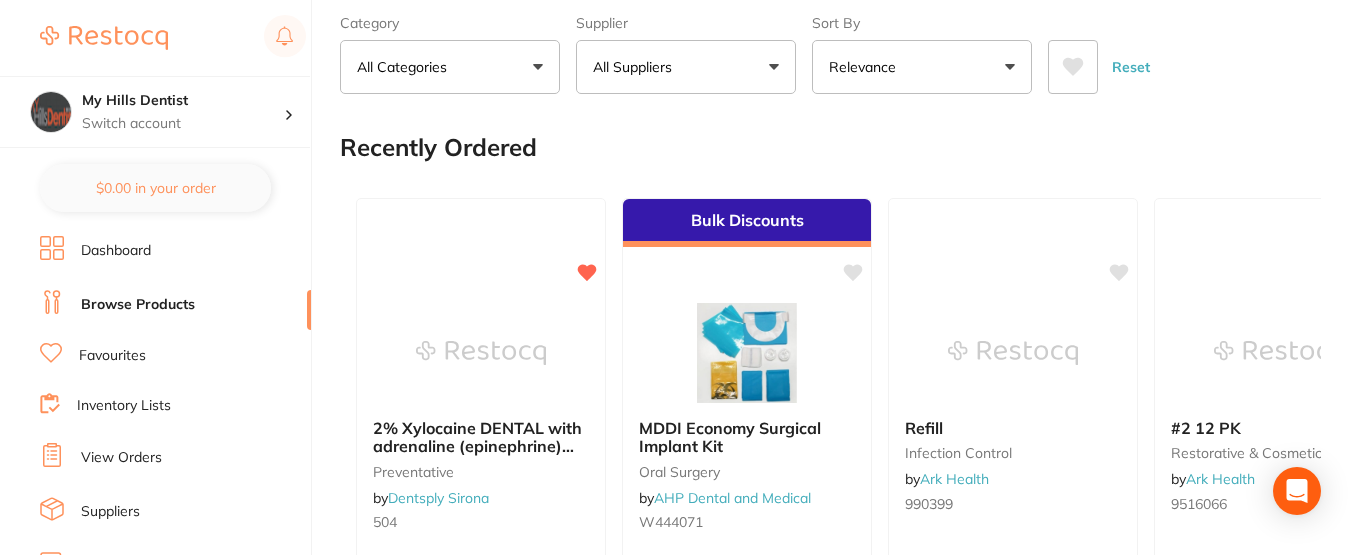 click on "Category All Categories All Categories 3D Printing anaesthetic articulating burs CAD/CAM crown & bridge disposables education endodontics equipment Evacuation finishing & polishing handpieces implants impression infection control instruments laboratory miscellaneous oral surgery orthodontics other Photography preventative restorative & cosmetic rubber dam specials & clearance TMJ whitening xrays/imaging Clear" at bounding box center (450, 50) 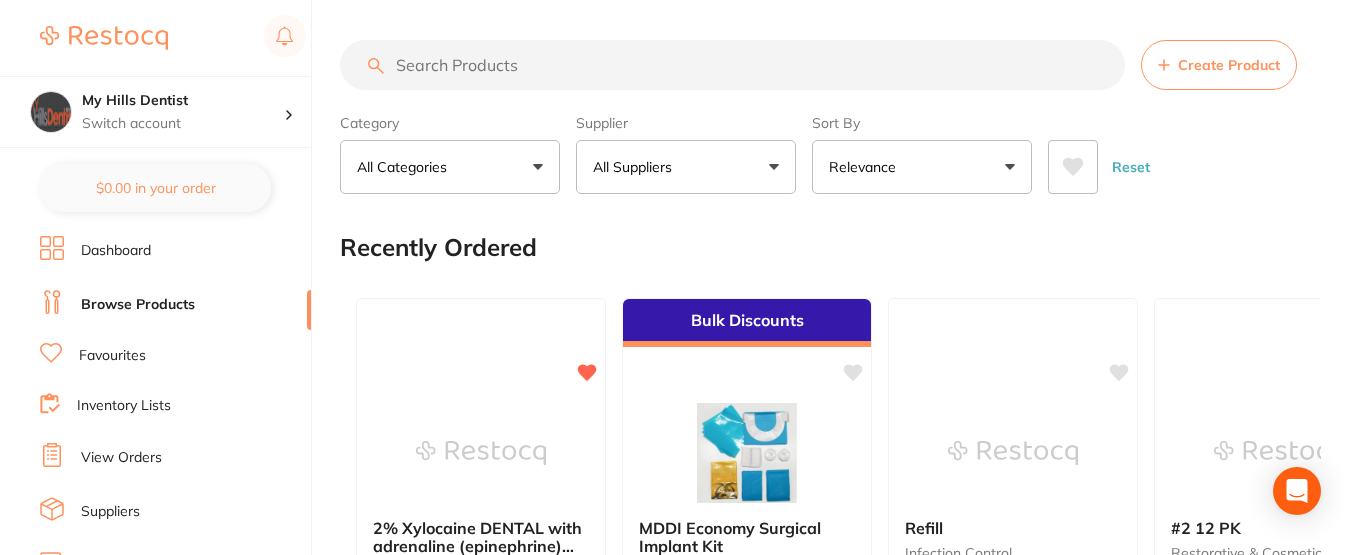 click at bounding box center (732, 65) 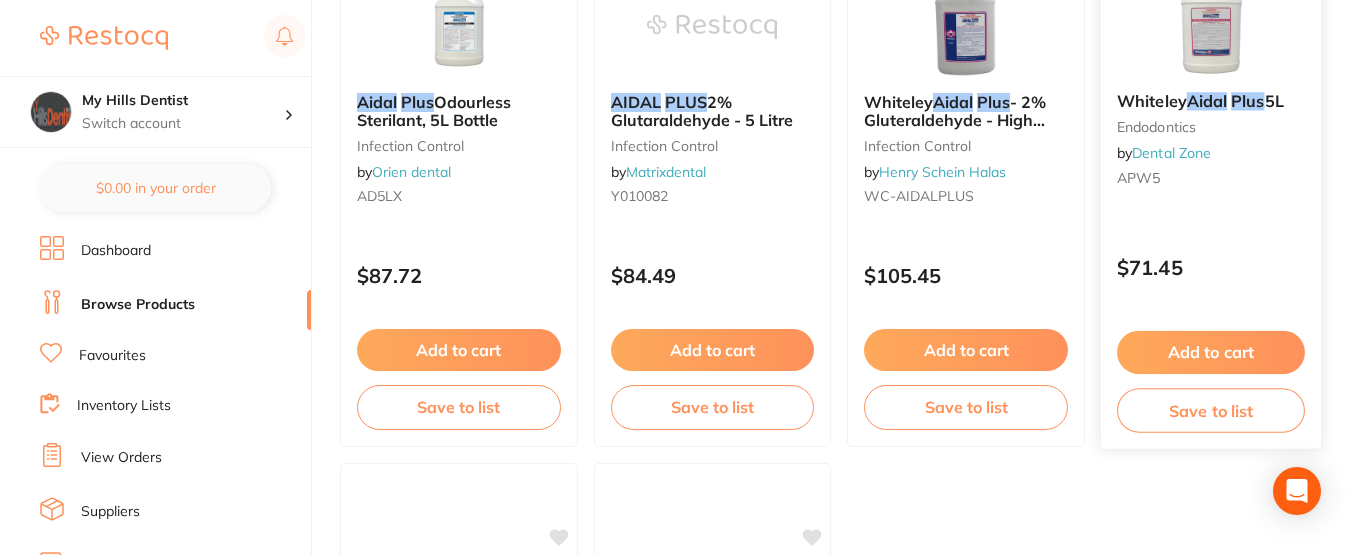 scroll, scrollTop: 1000, scrollLeft: 0, axis: vertical 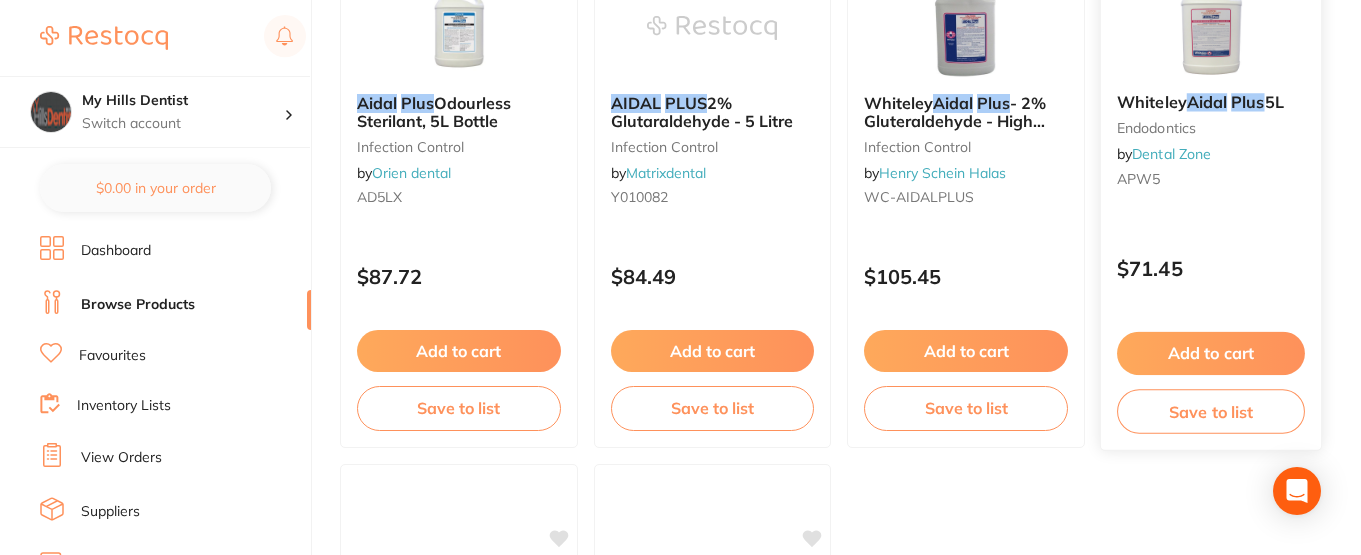 type on "aidal plus" 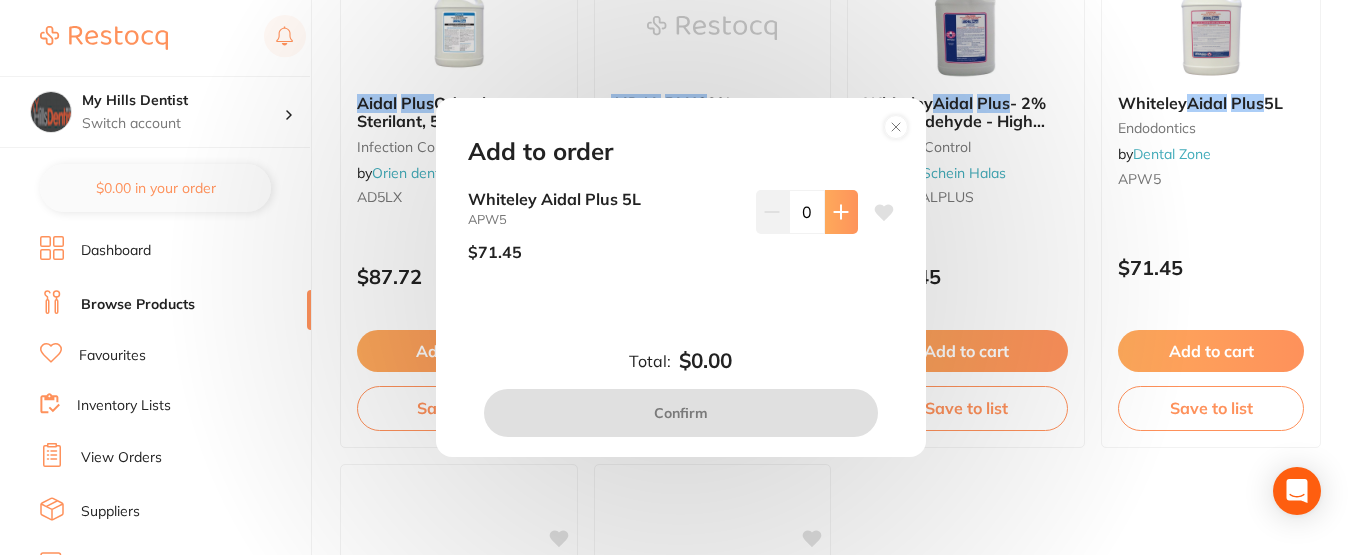 click at bounding box center [841, 212] 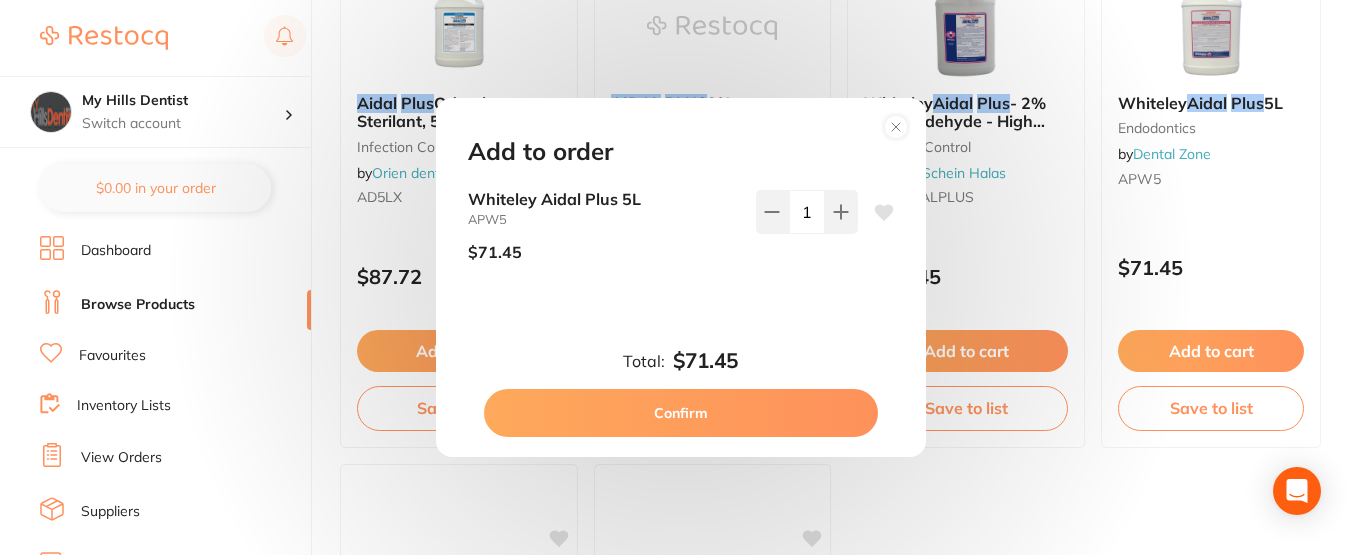 click on "Confirm" at bounding box center [681, 413] 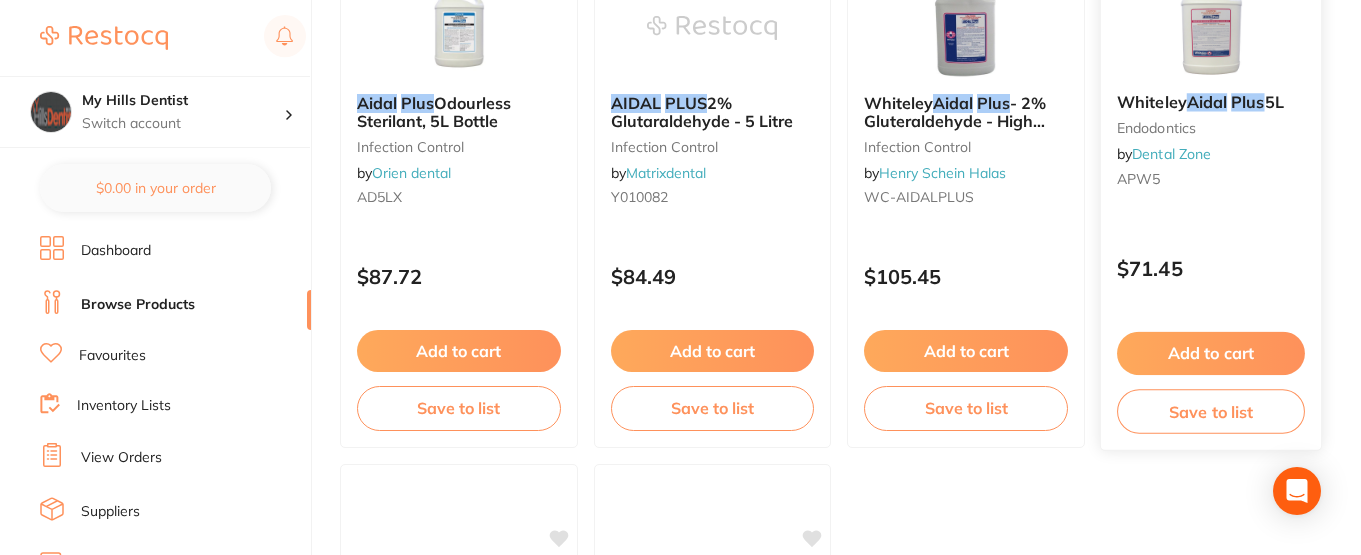 click on "Add to cart" at bounding box center (1211, 353) 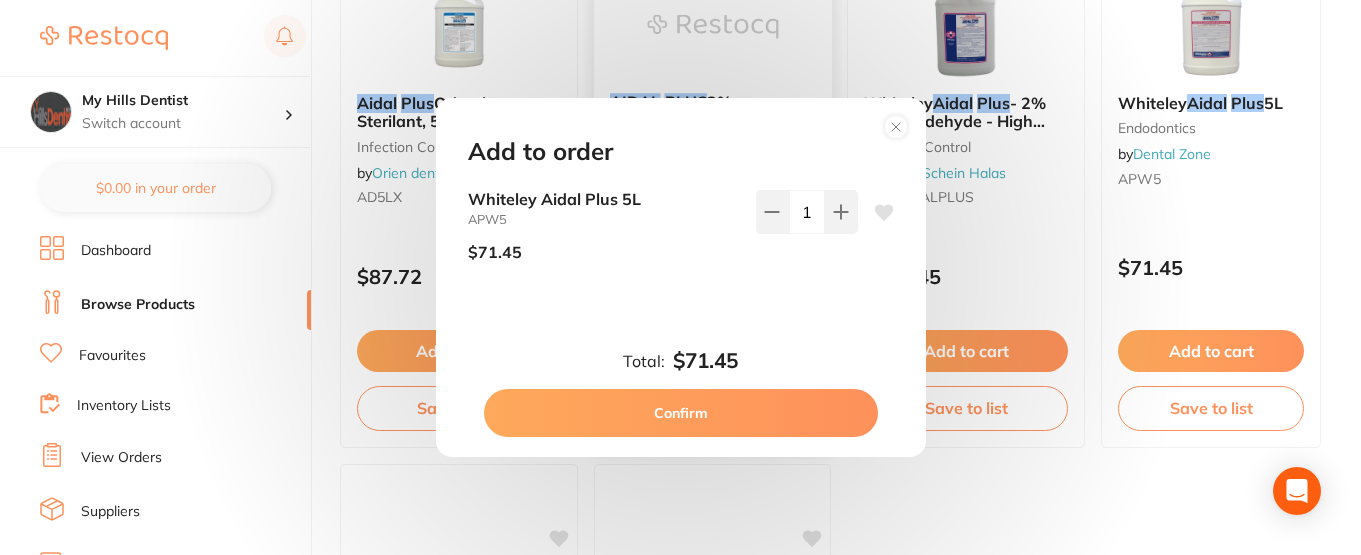 click on "Confirm" at bounding box center (681, 413) 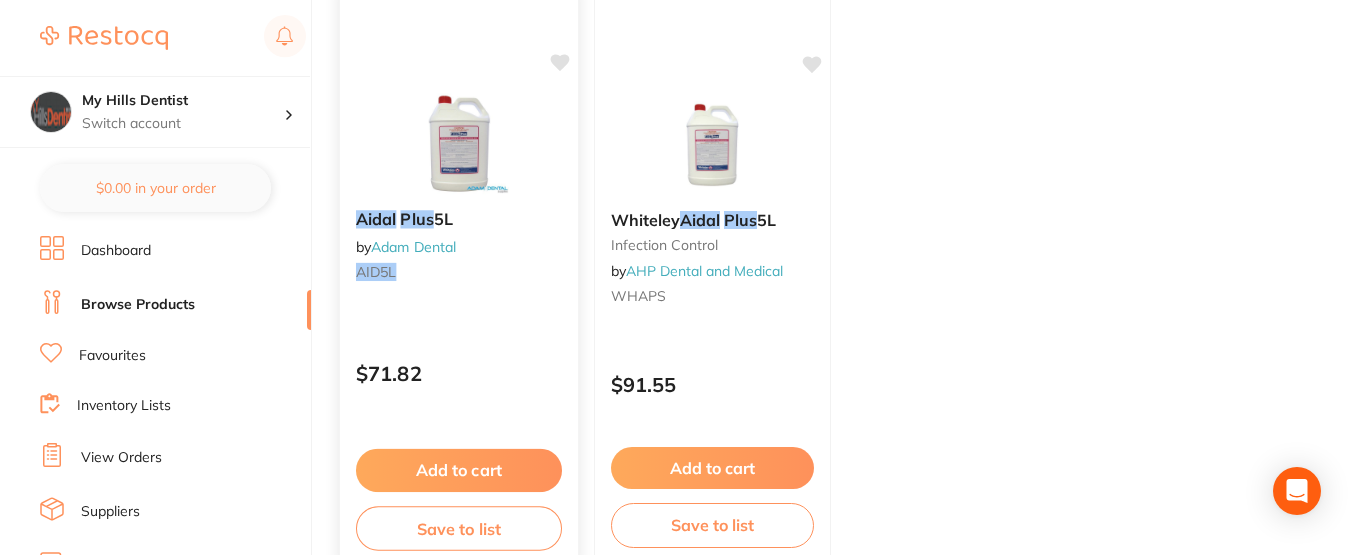 scroll, scrollTop: 1488, scrollLeft: 0, axis: vertical 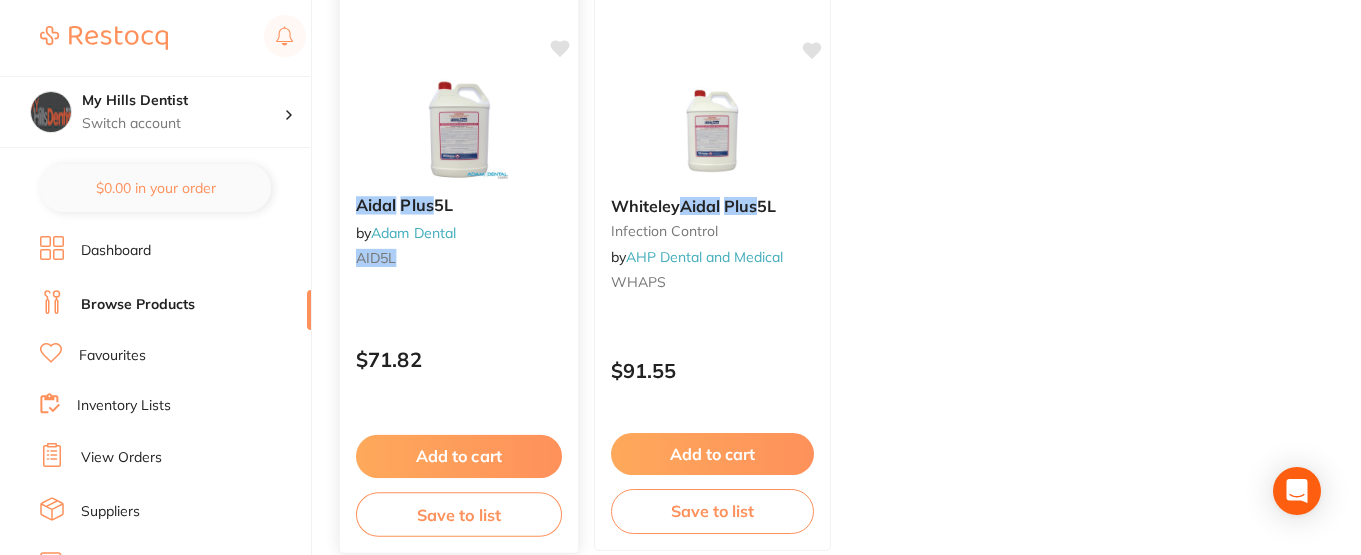 click on "Add to cart" at bounding box center (459, 456) 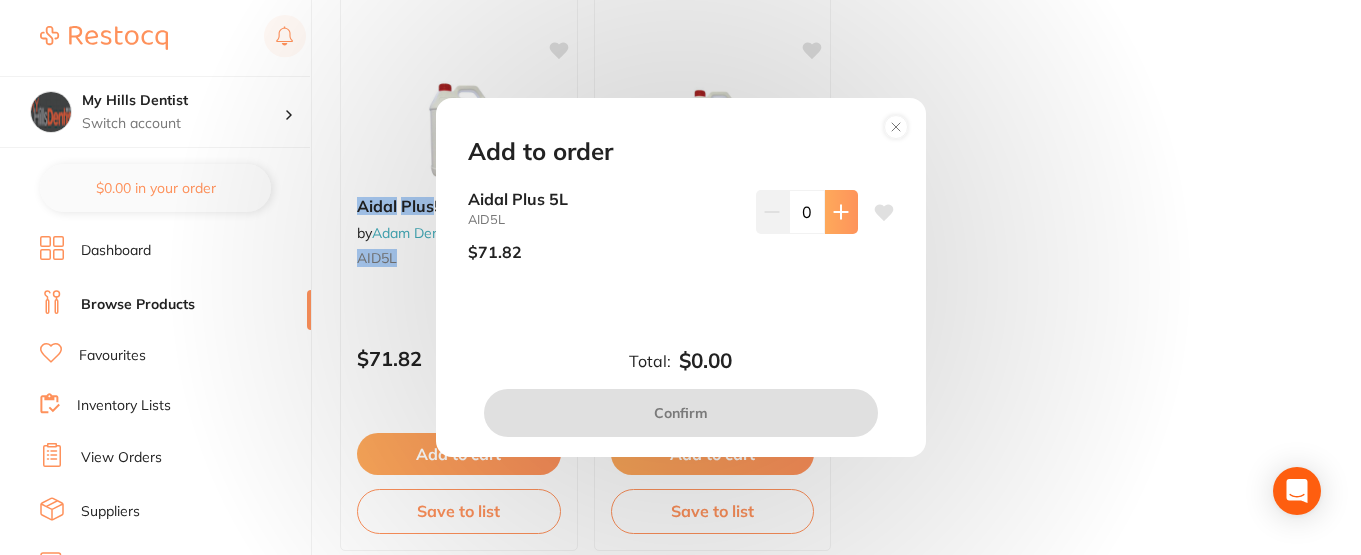 click 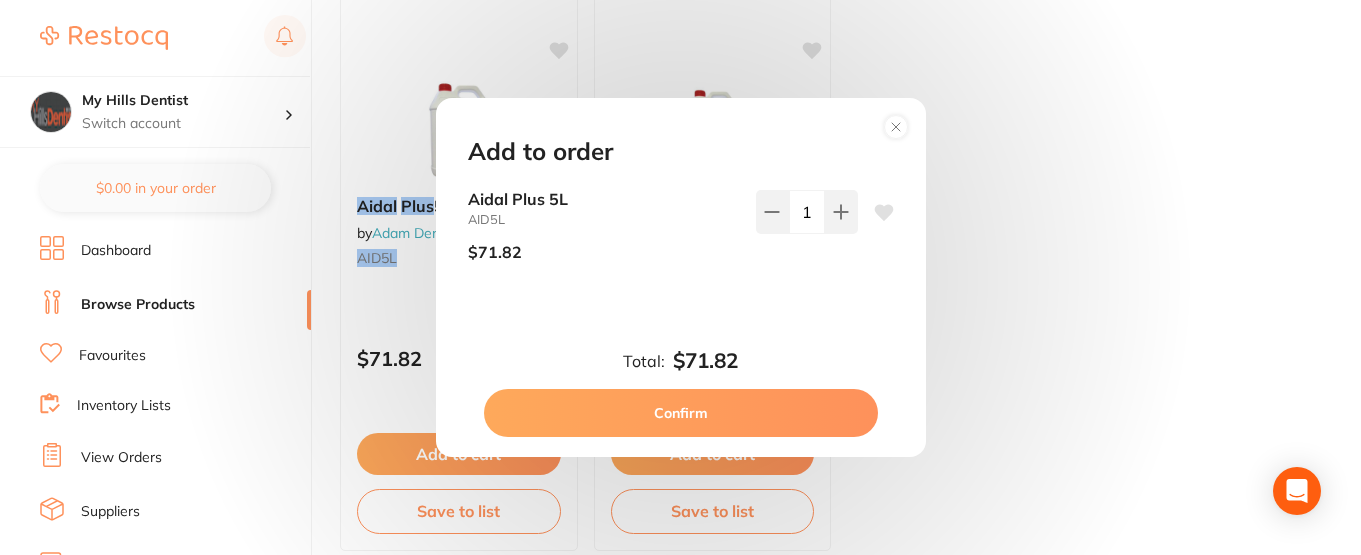 click on "Confirm" at bounding box center [681, 413] 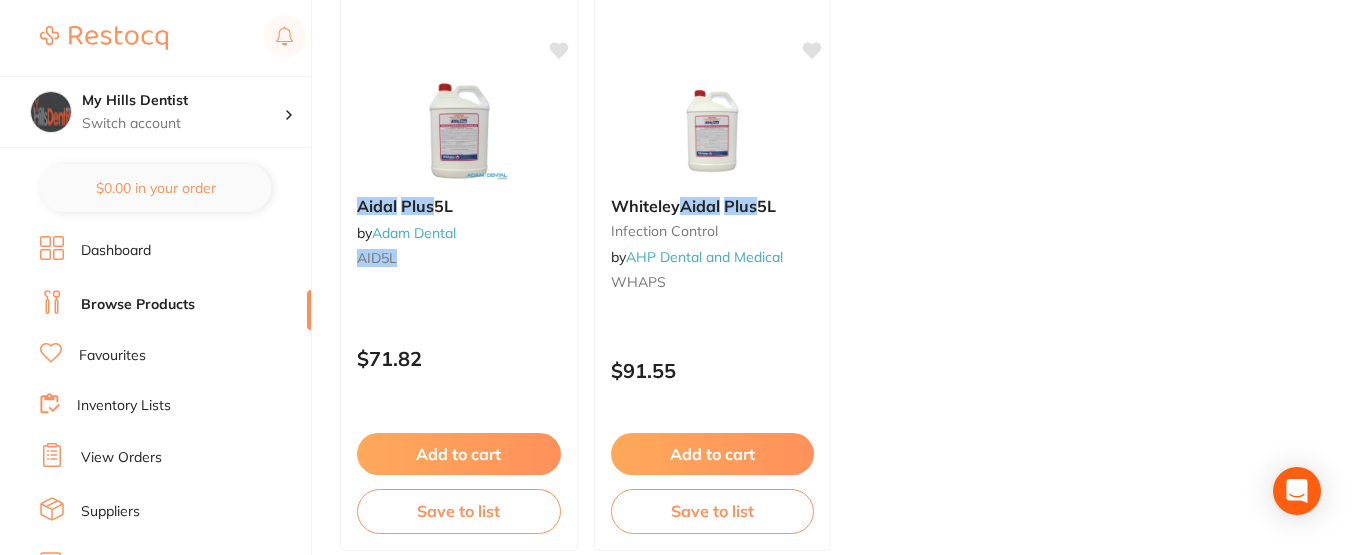 click on "Dashboard" at bounding box center (175, 251) 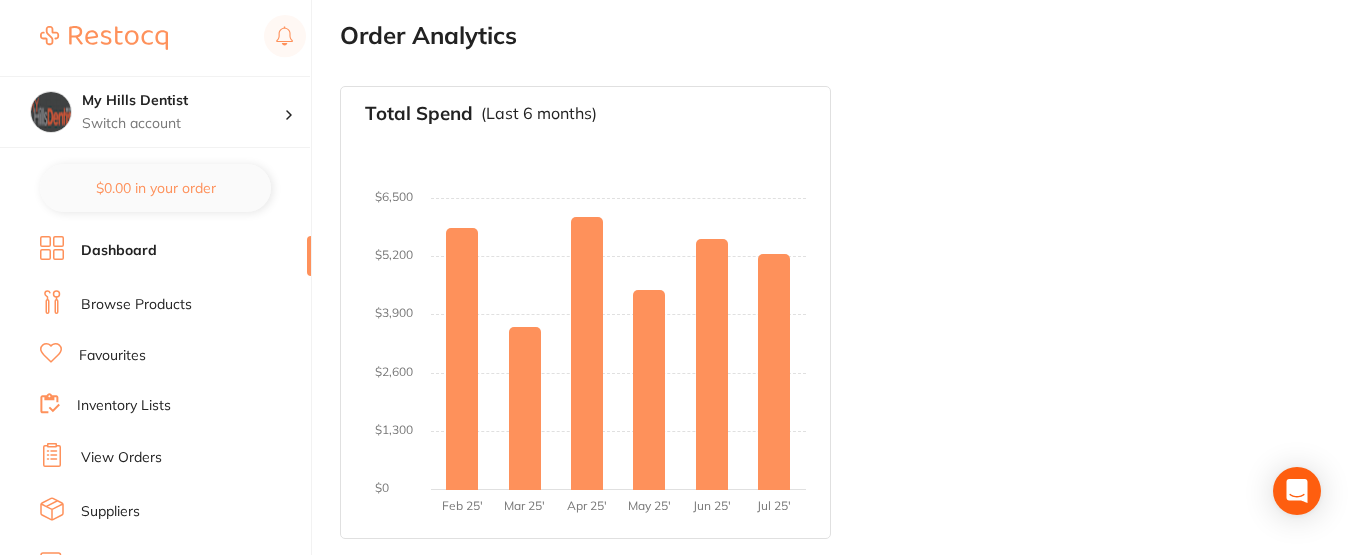 scroll, scrollTop: 0, scrollLeft: 0, axis: both 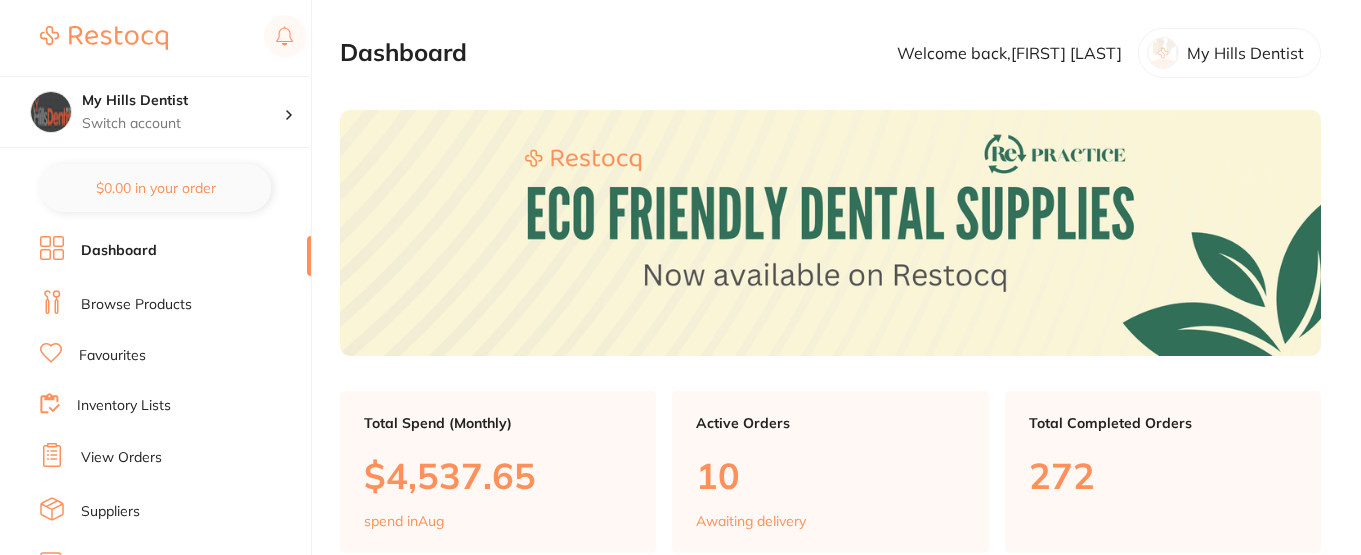 click on "Favourites" at bounding box center [112, 356] 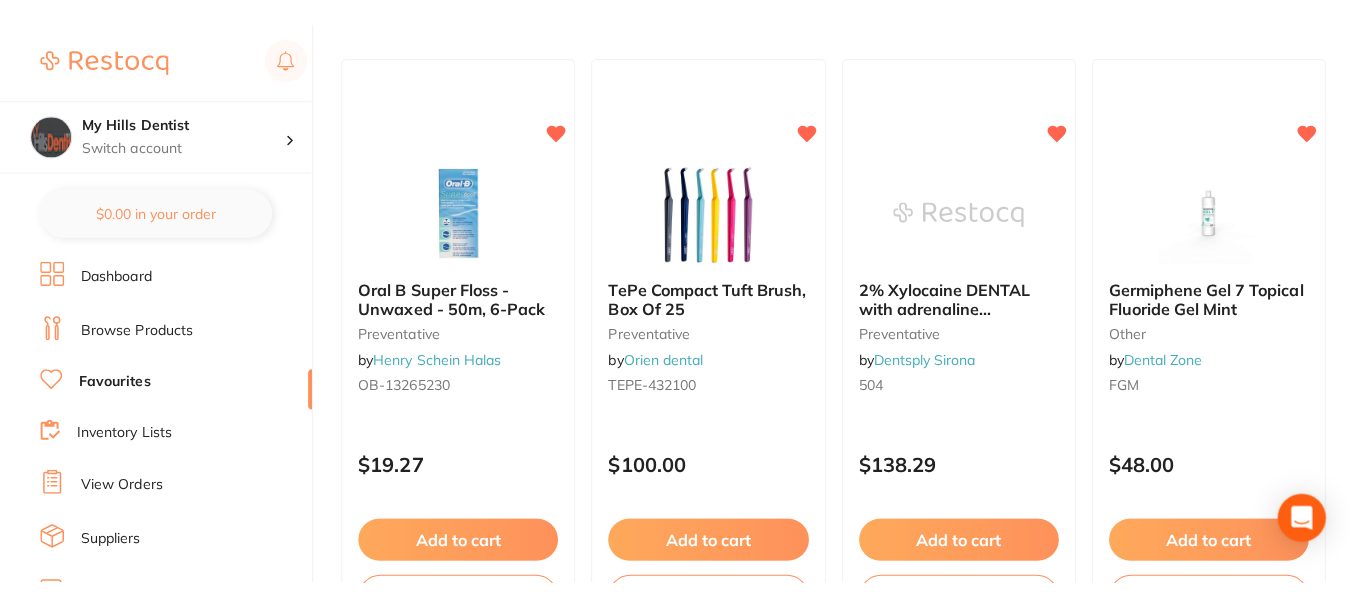 scroll, scrollTop: 0, scrollLeft: 0, axis: both 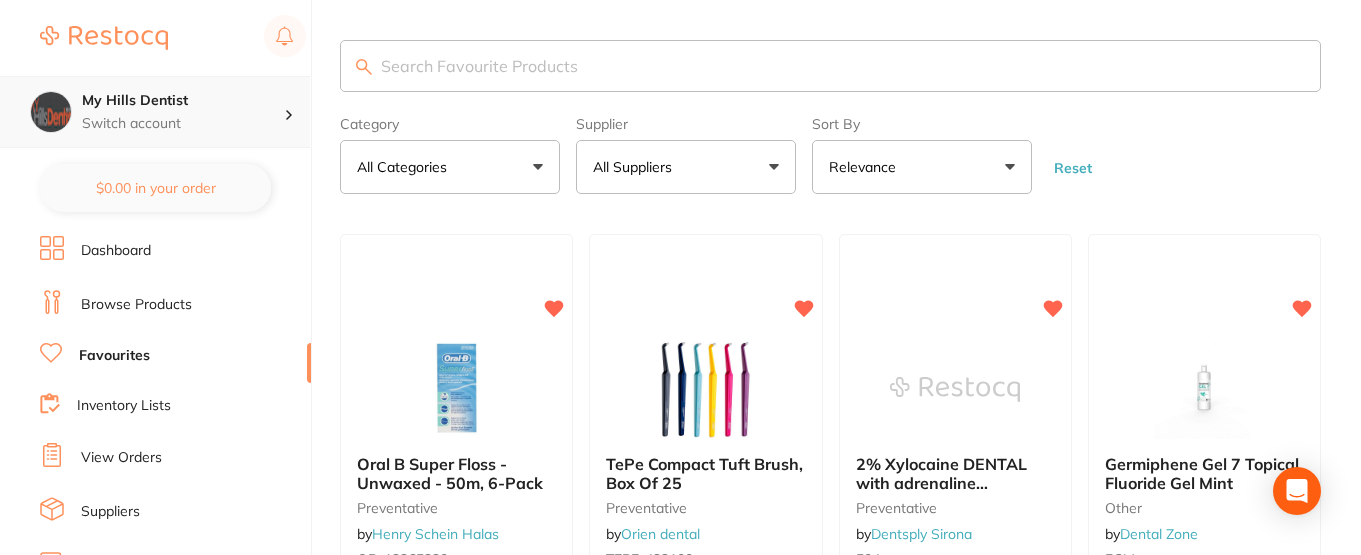 click on "My Hills Dentist" at bounding box center [183, 101] 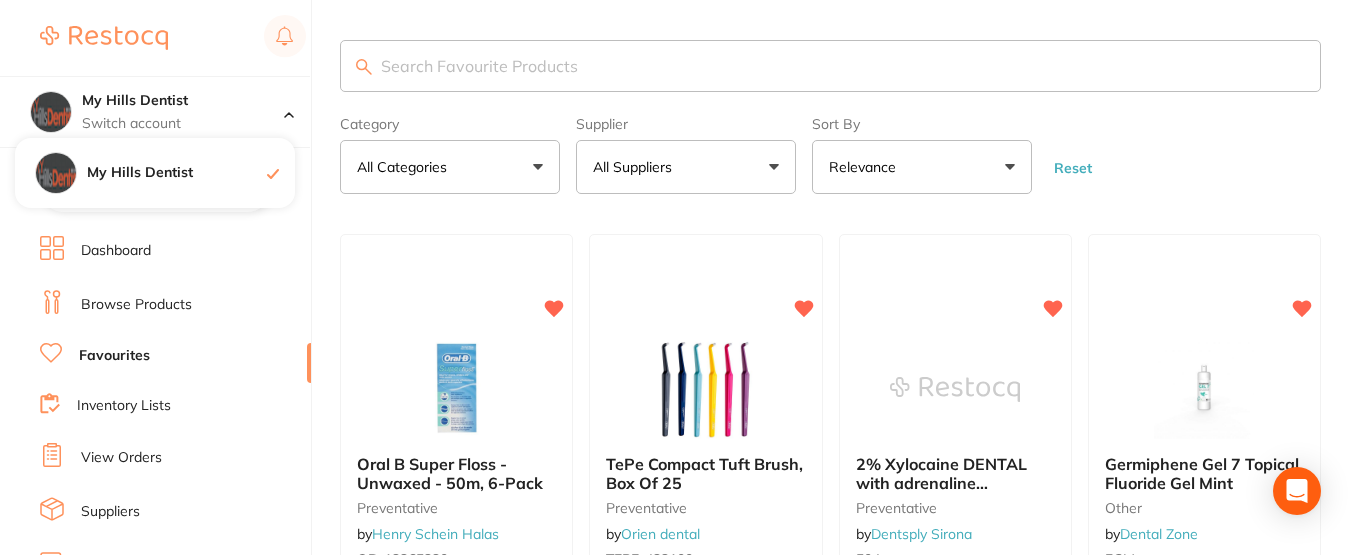 click on "Inventory Lists" at bounding box center [124, 406] 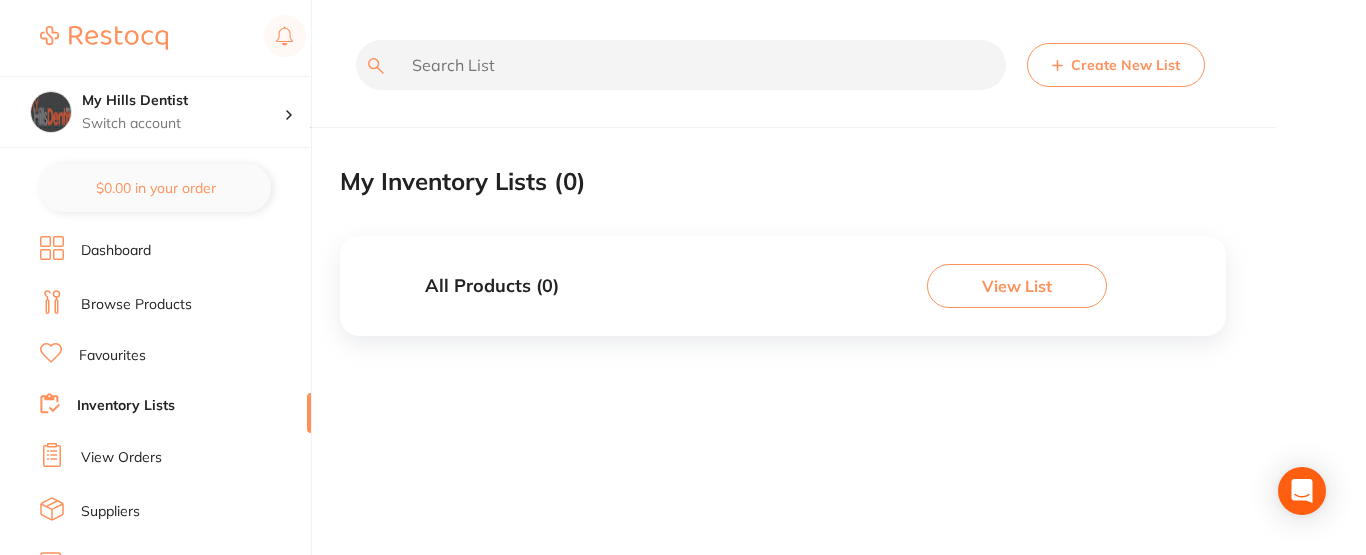 click on "Create New List My Inventory Lists ( 0 ) All Products ( 0 ) View List ✕" at bounding box center [853, 277] 